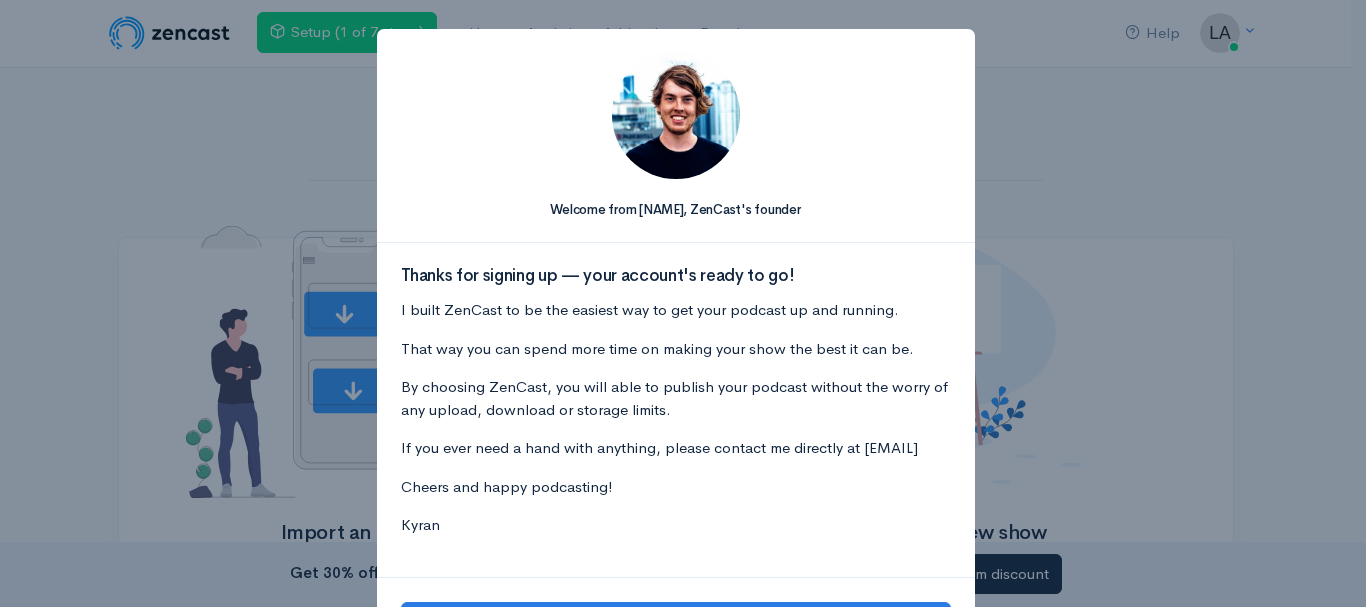 scroll, scrollTop: 0, scrollLeft: 0, axis: both 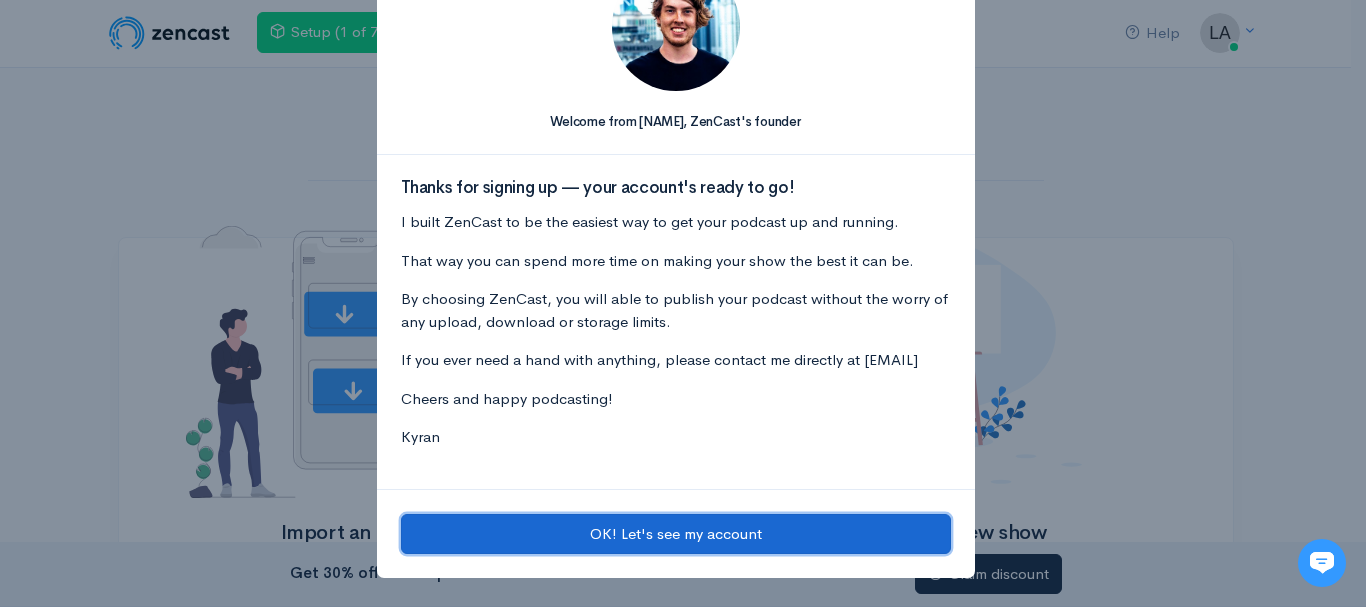 click on "OK! Let's see my
account" at bounding box center [676, 534] 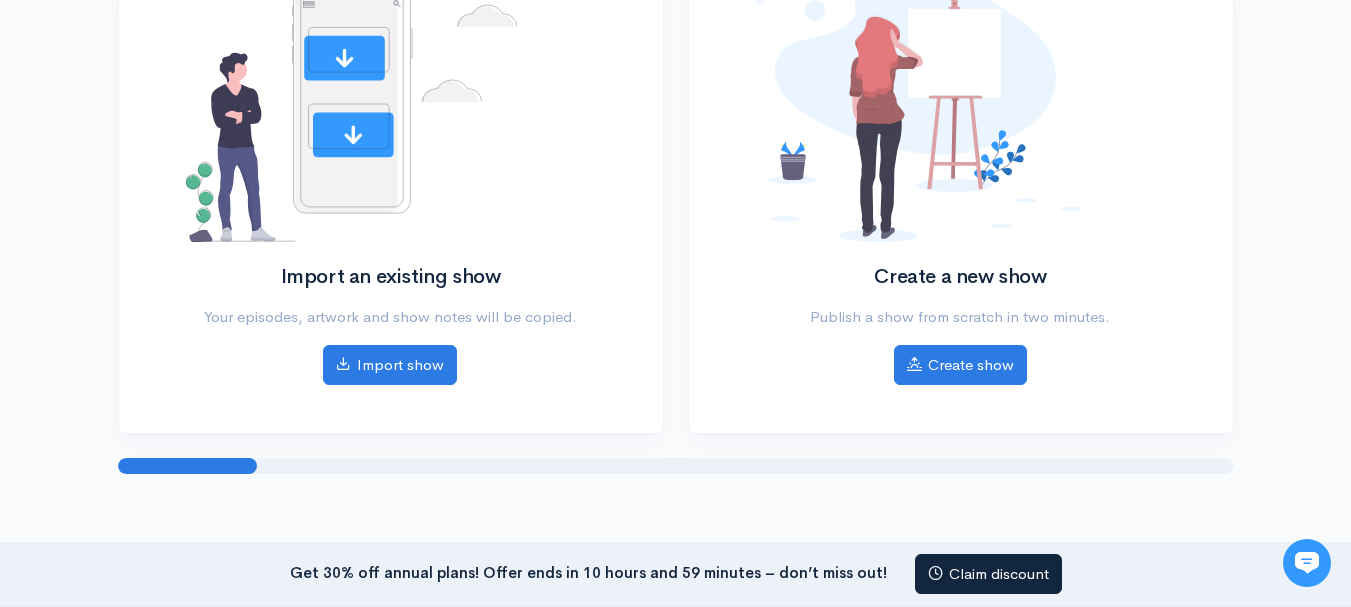 scroll, scrollTop: 383, scrollLeft: 0, axis: vertical 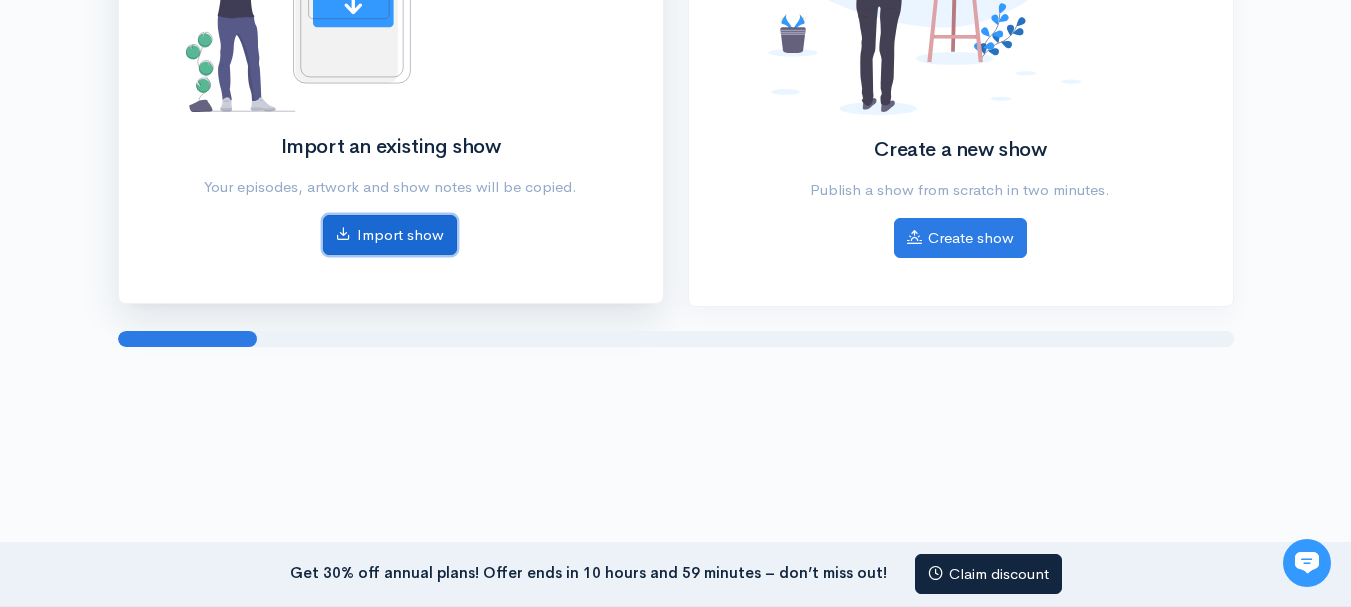 click on "Import show" at bounding box center [390, 235] 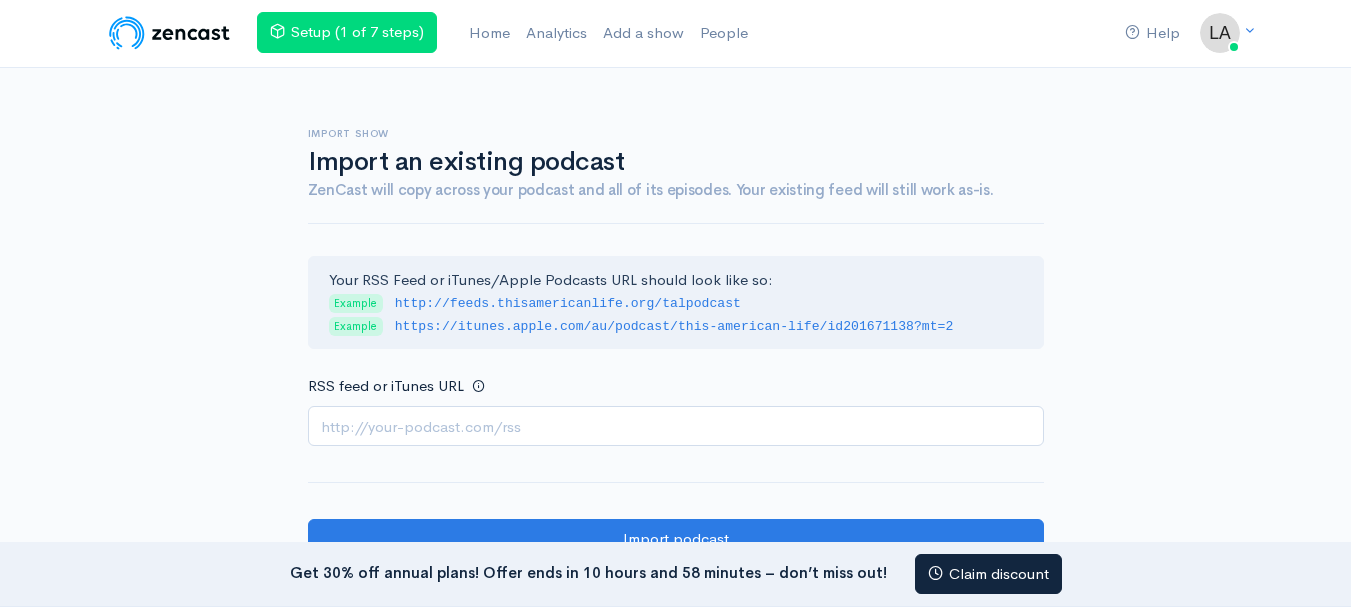 scroll, scrollTop: 0, scrollLeft: 0, axis: both 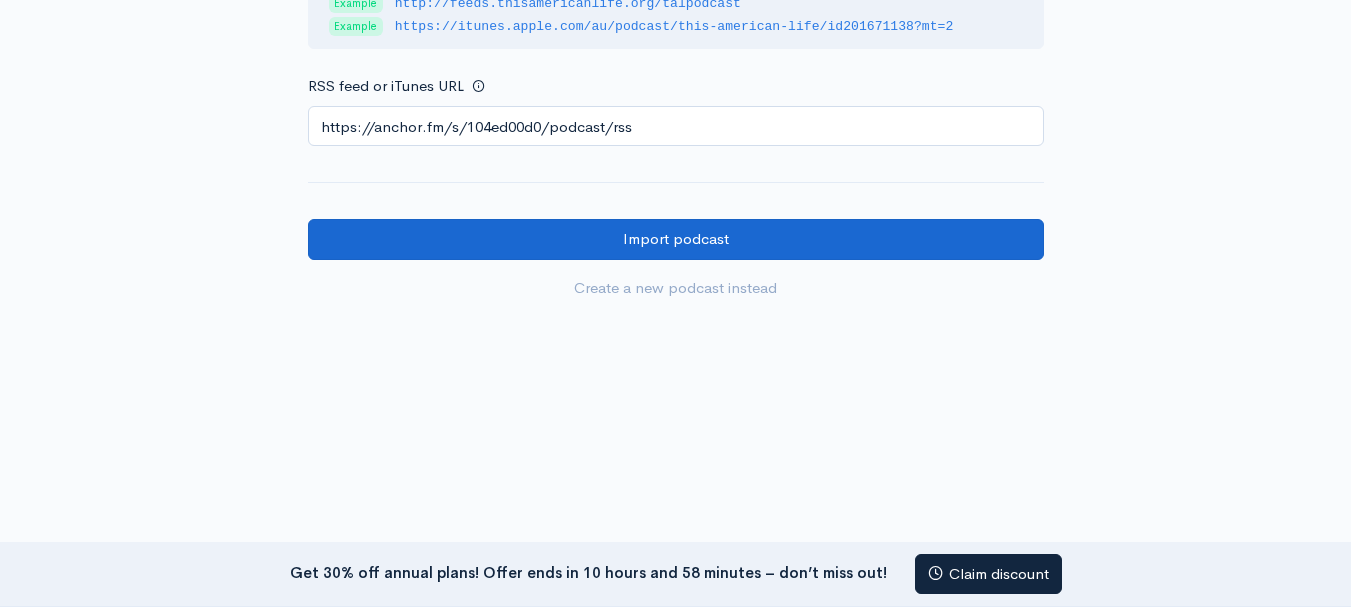 type on "https://anchor.fm/s/104ed00d0/podcast/rss" 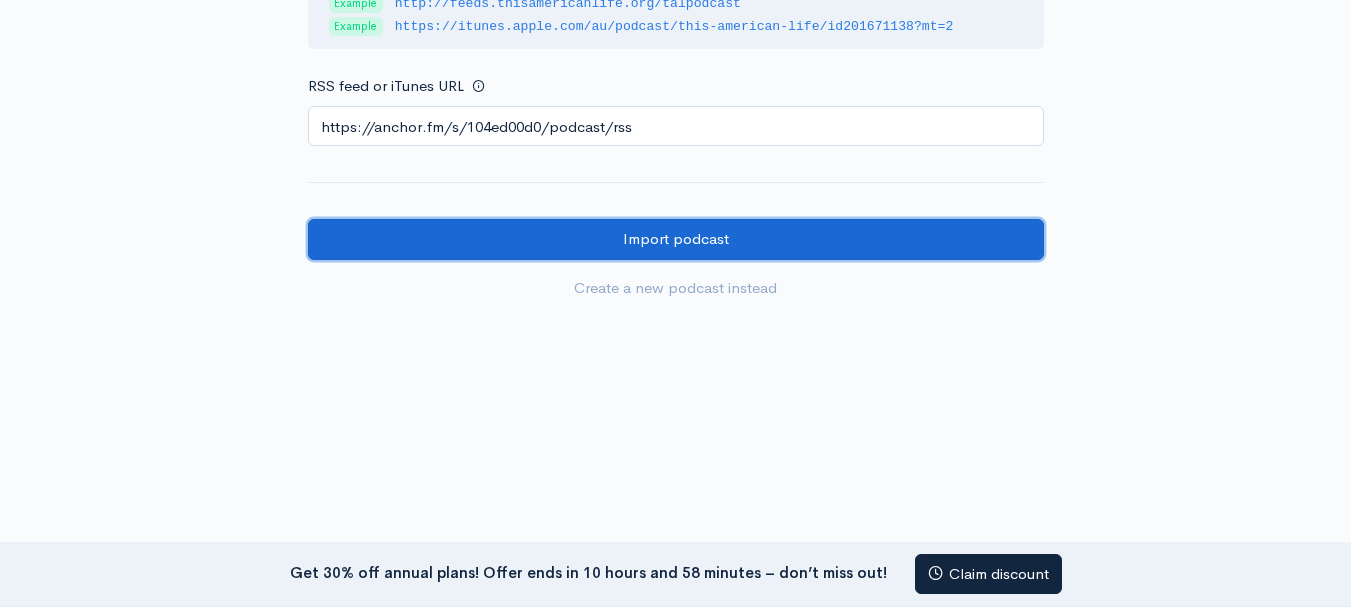 click on "Import podcast" at bounding box center (676, 239) 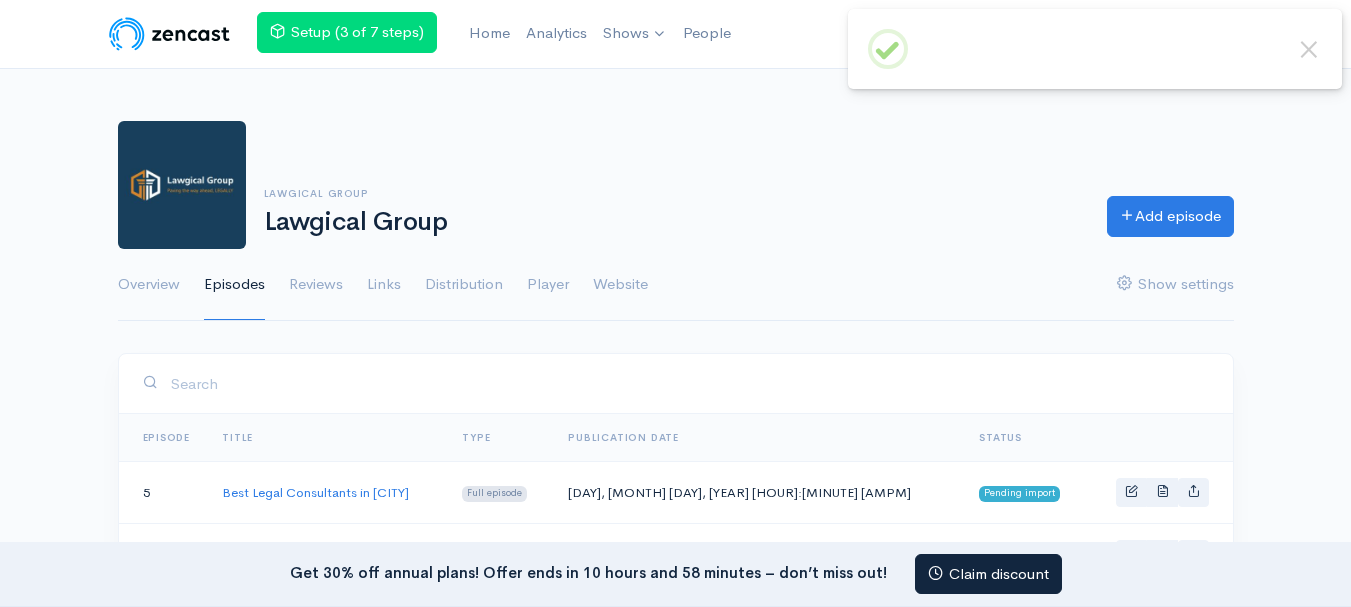 scroll, scrollTop: 0, scrollLeft: 0, axis: both 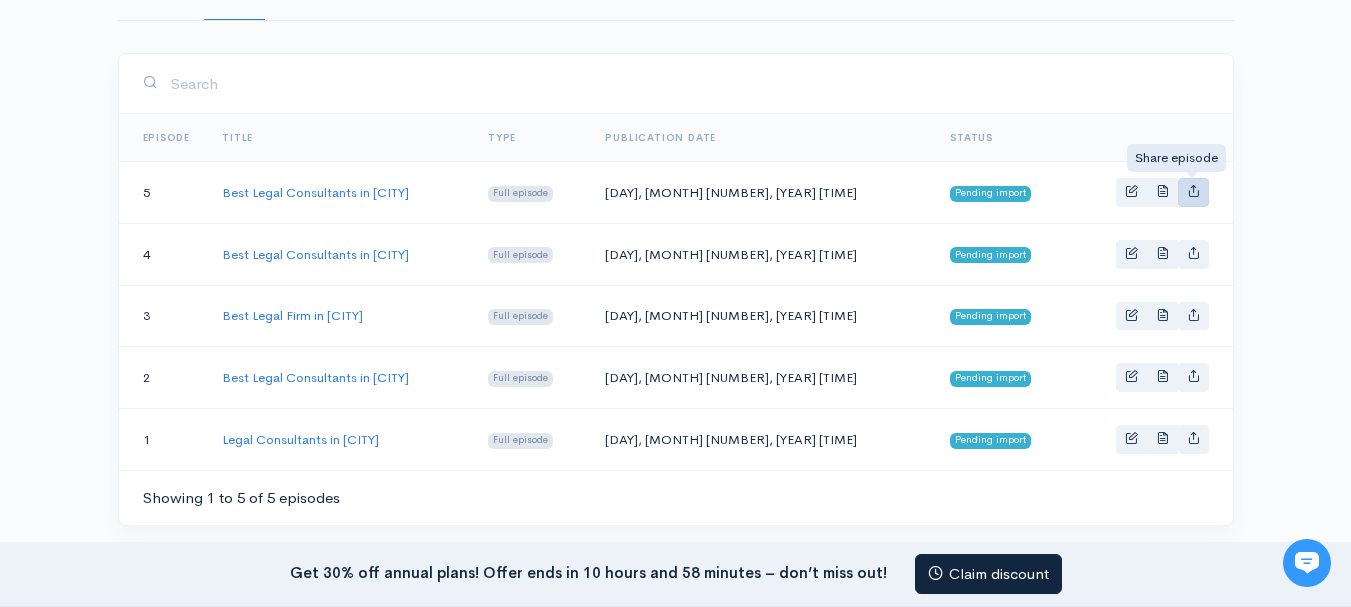 click at bounding box center [1193, 190] 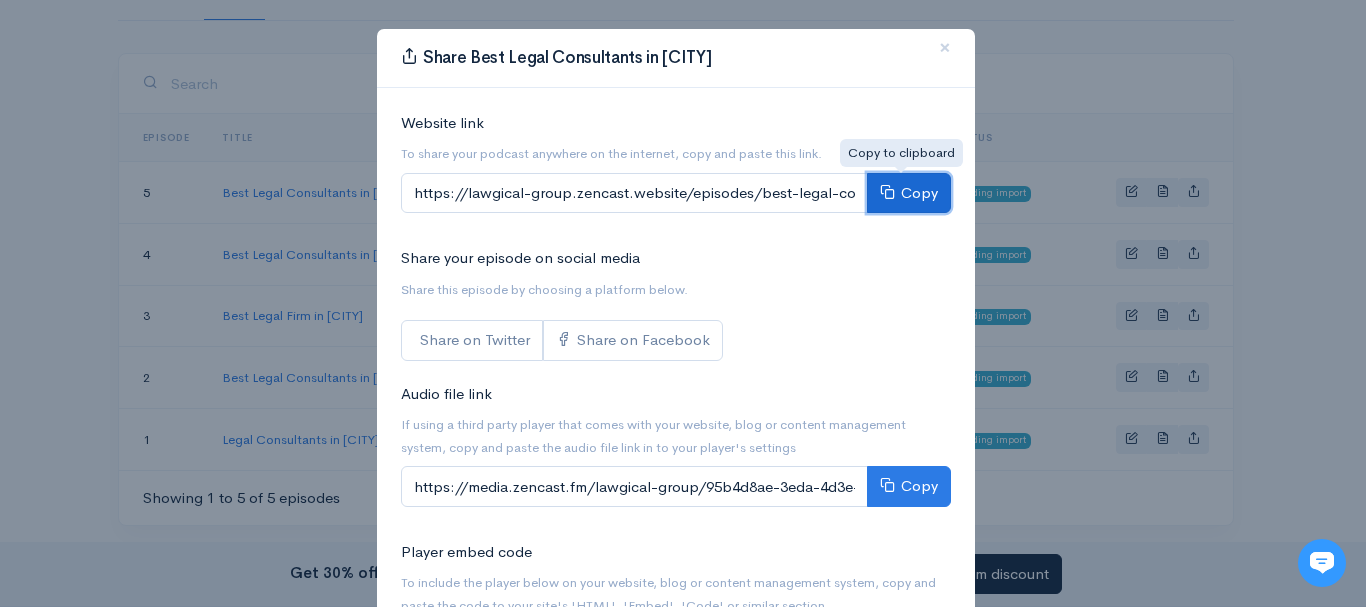 click on "Copy" at bounding box center [909, 193] 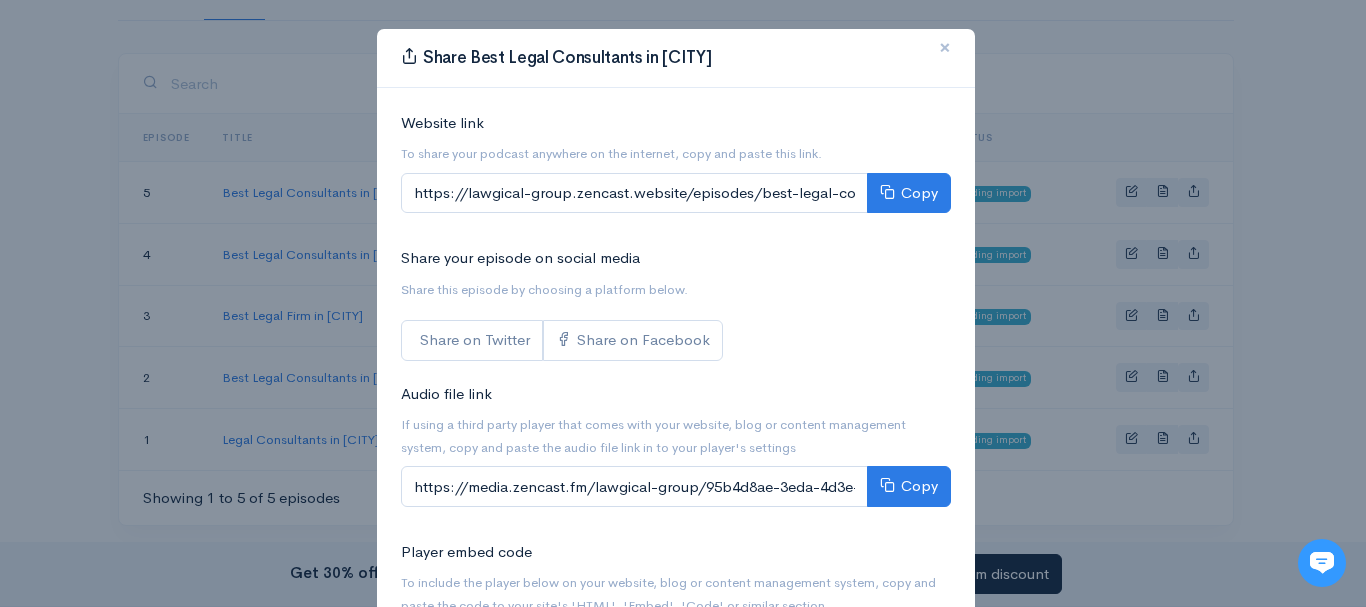 click on "×" at bounding box center (945, 47) 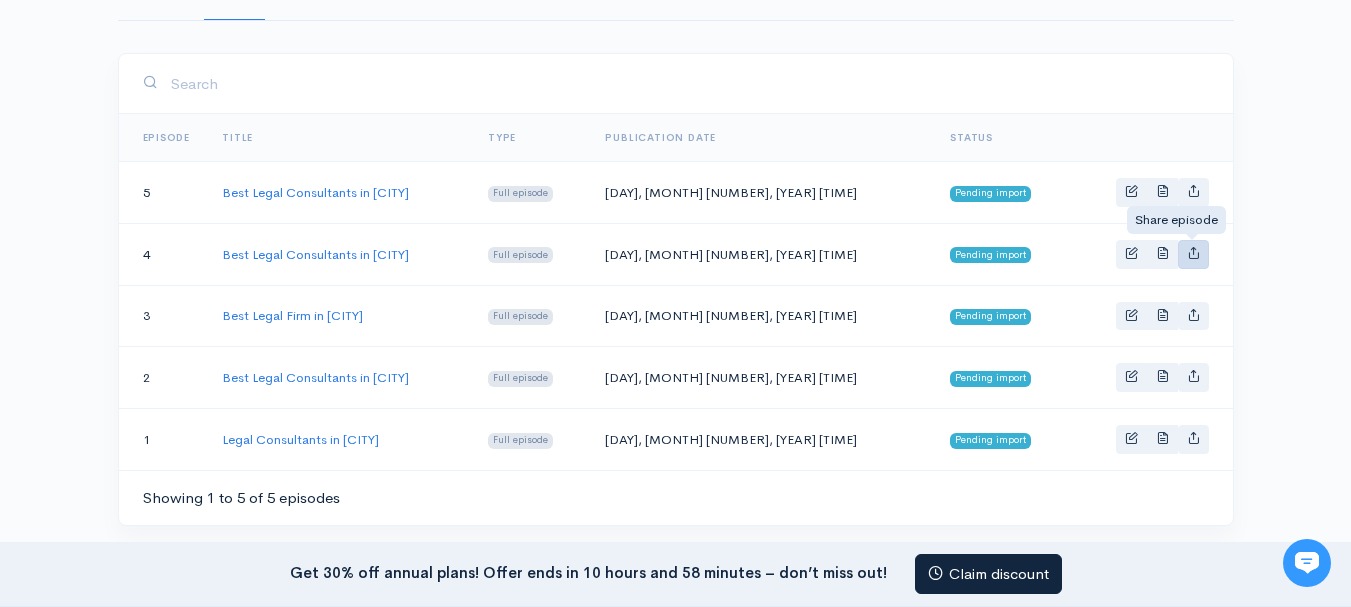 click at bounding box center [1193, 252] 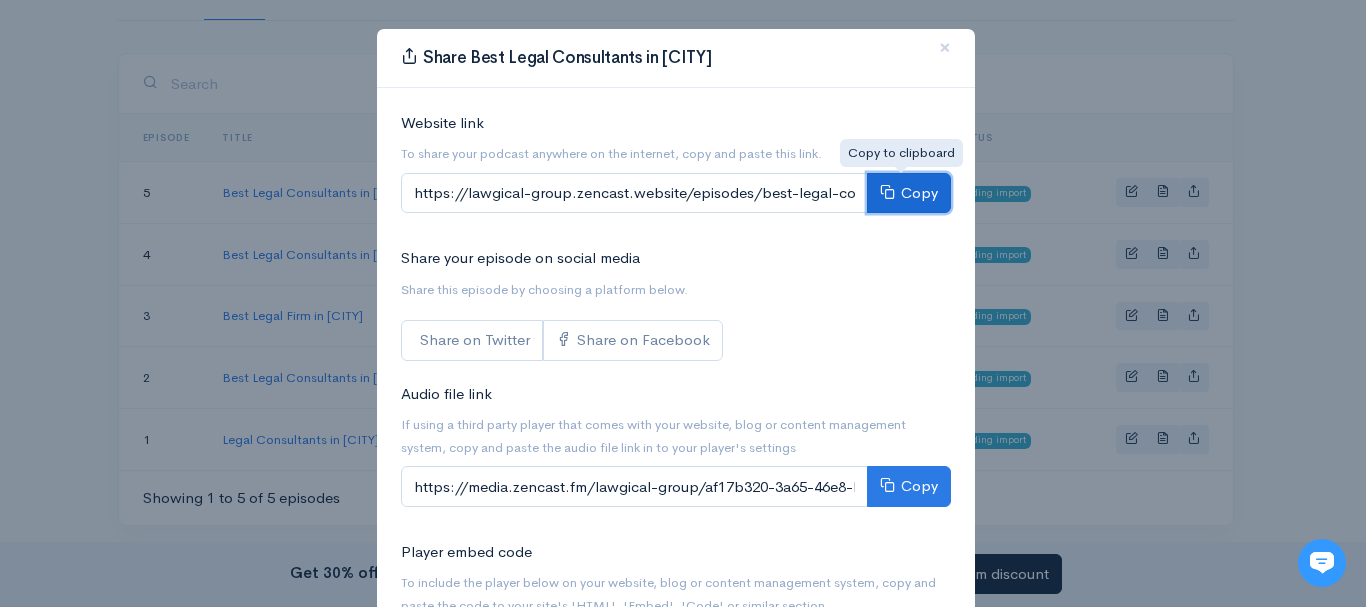 click on "Copy" at bounding box center [909, 193] 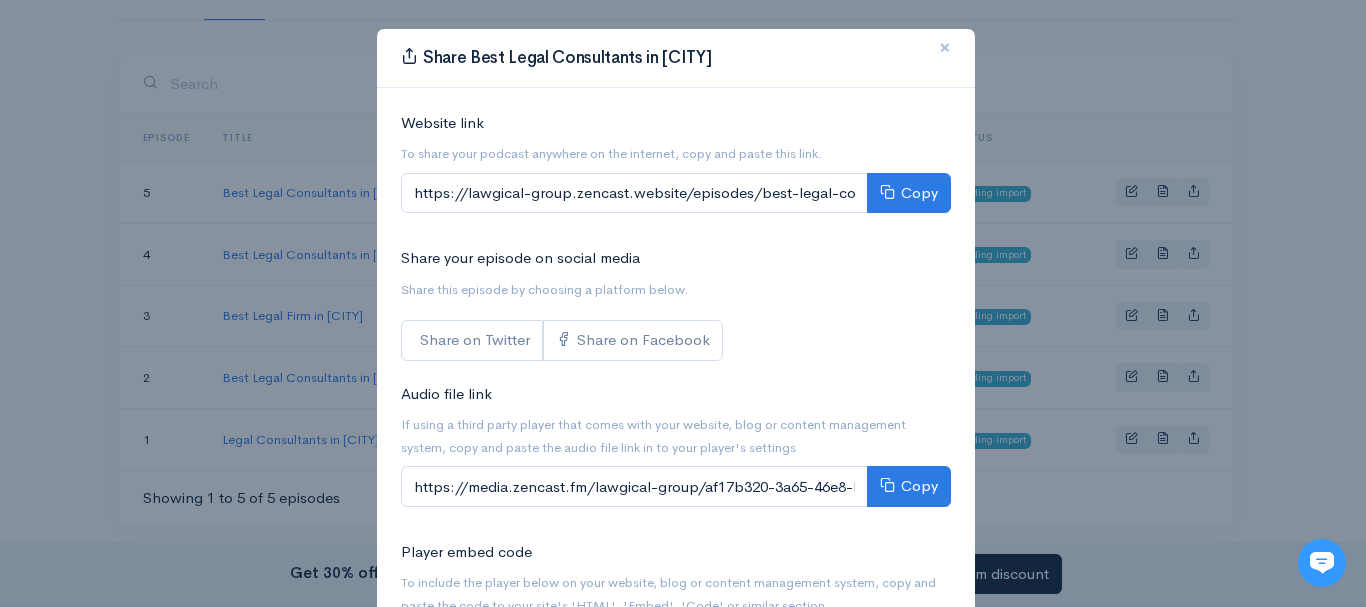 click on "×" at bounding box center [945, 47] 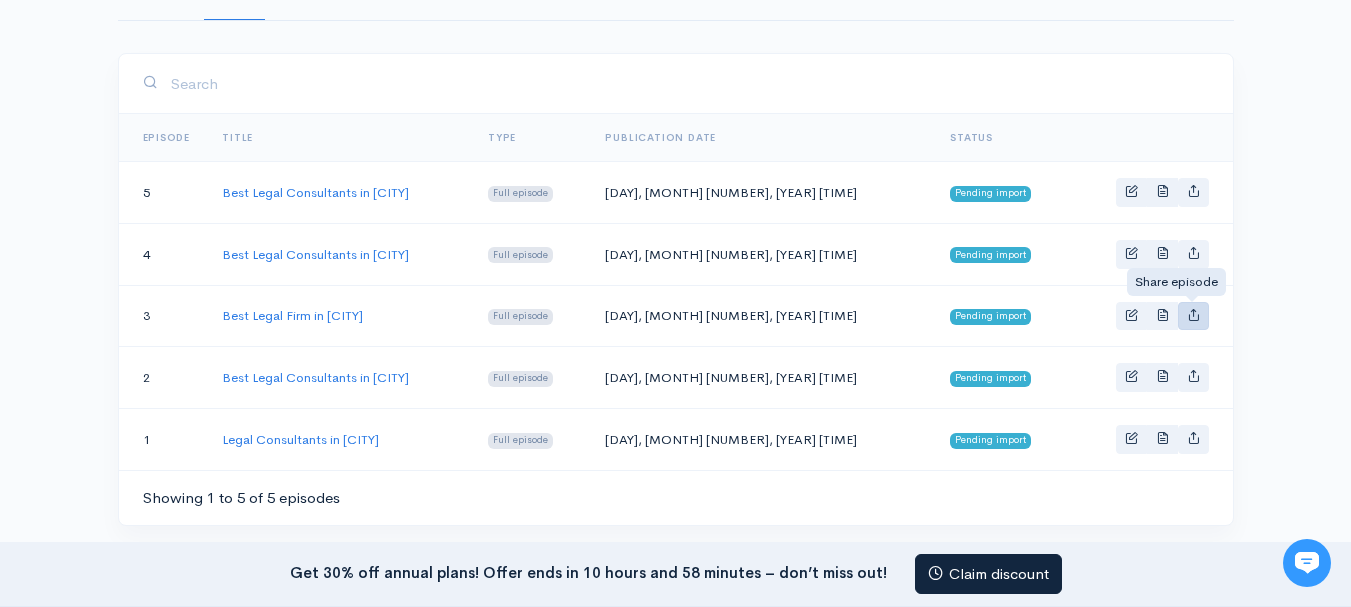 click at bounding box center [1193, 314] 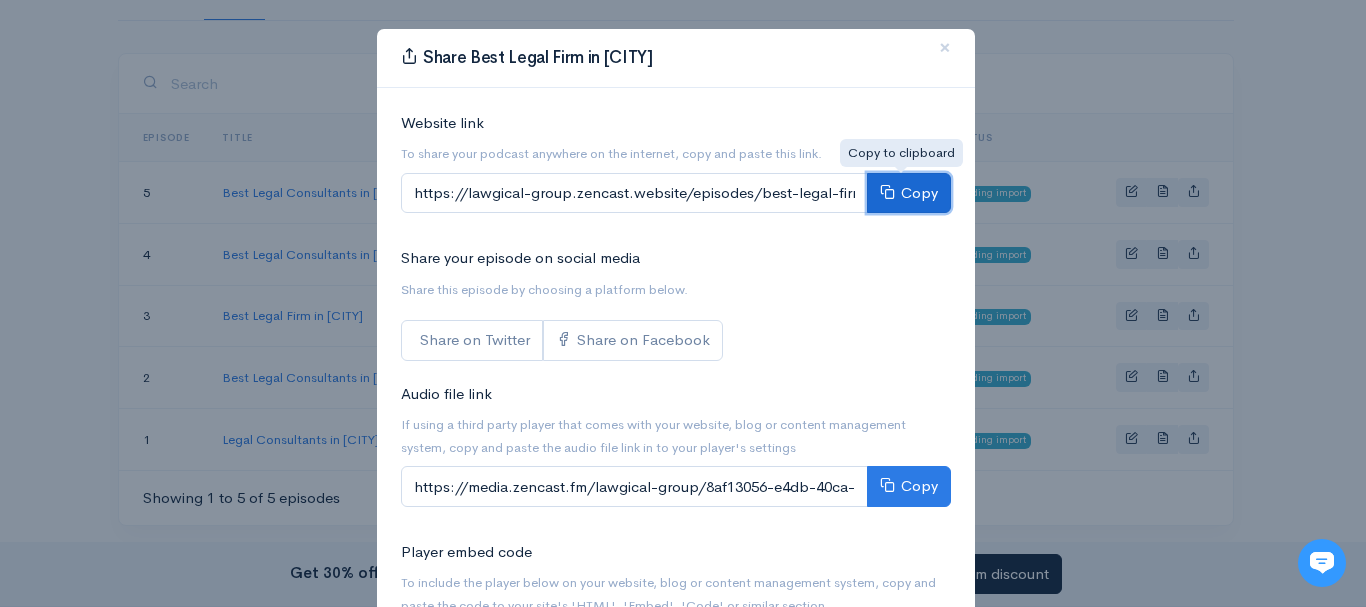 click on "Copy" at bounding box center [909, 193] 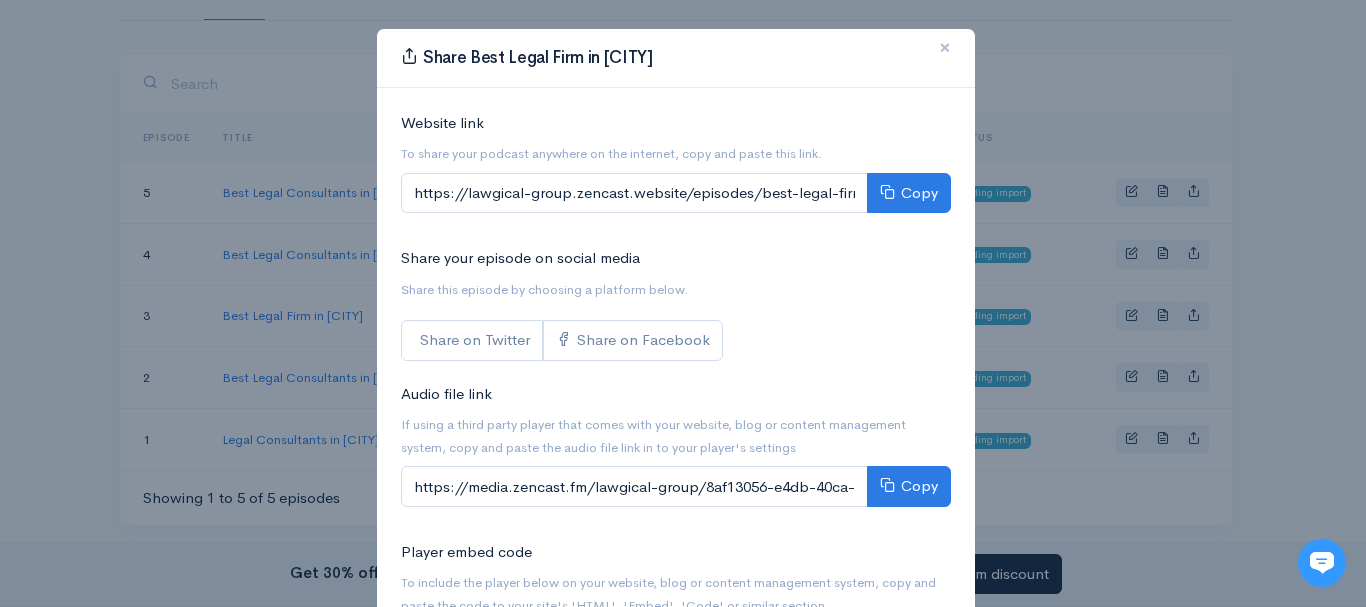 click on "×" at bounding box center [945, 47] 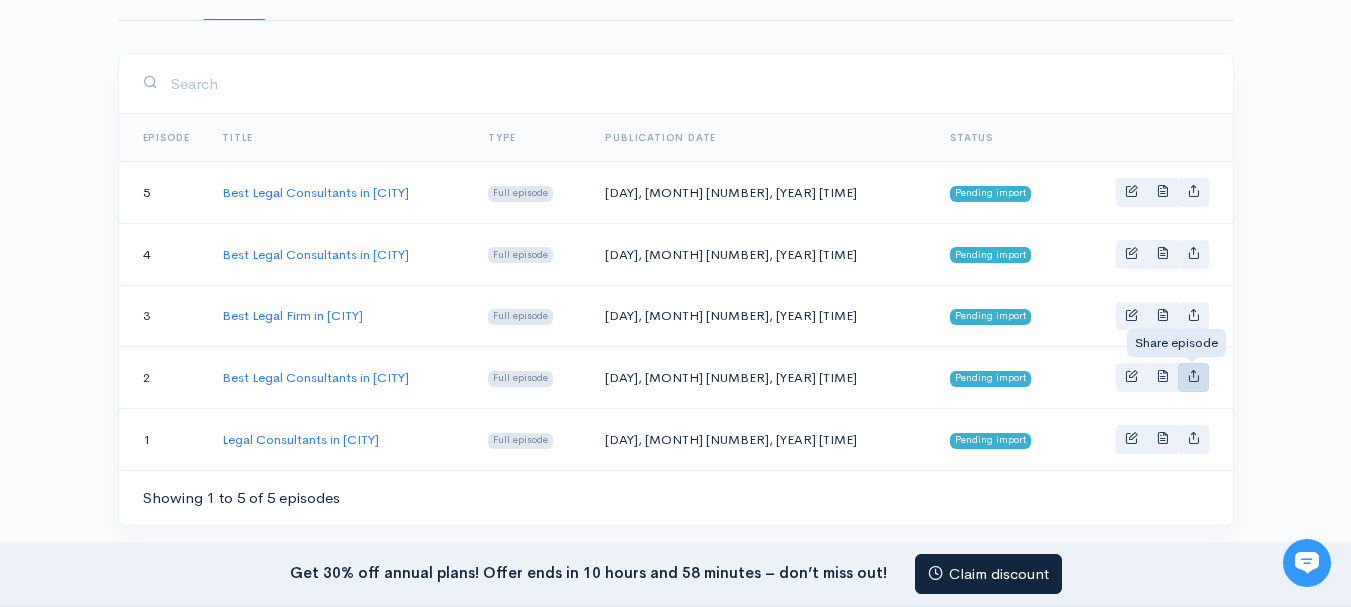 click at bounding box center [1193, 375] 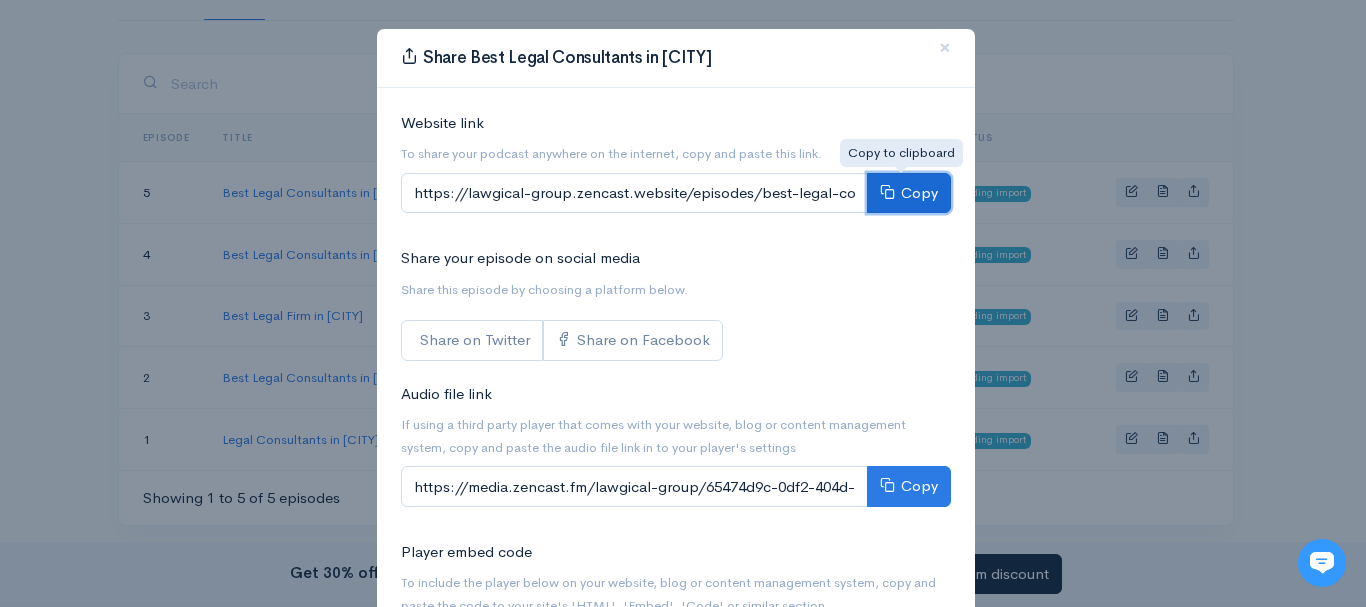 click on "Copy" at bounding box center (909, 193) 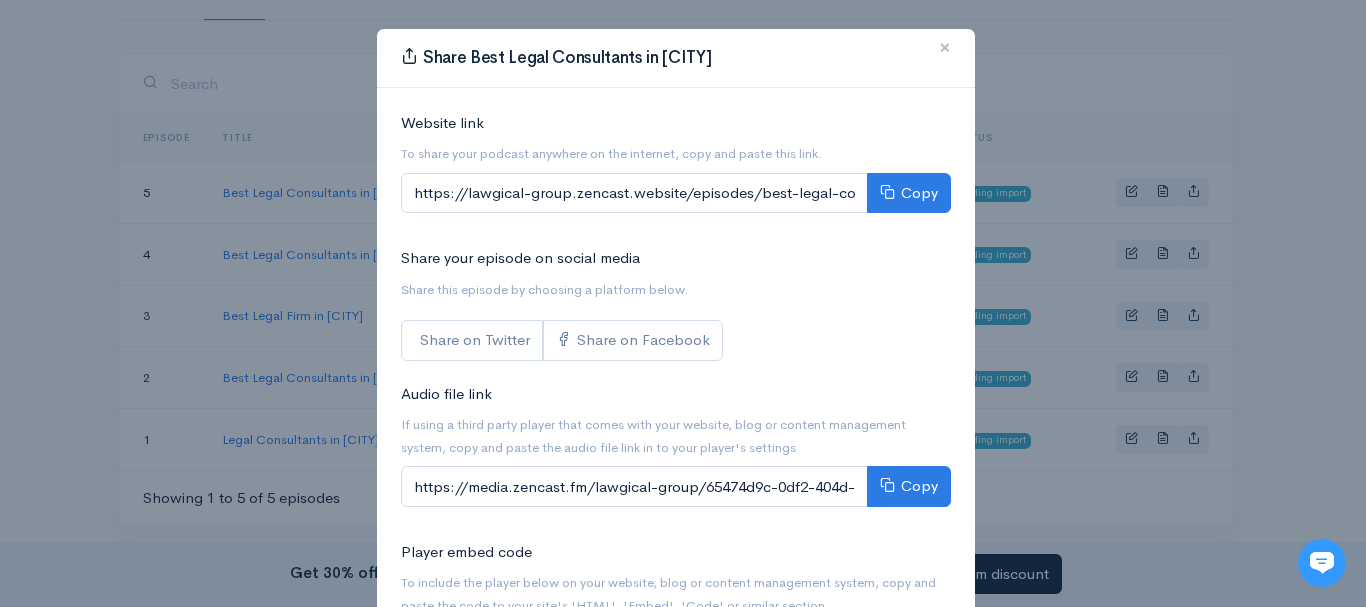 click on "×" at bounding box center (945, 47) 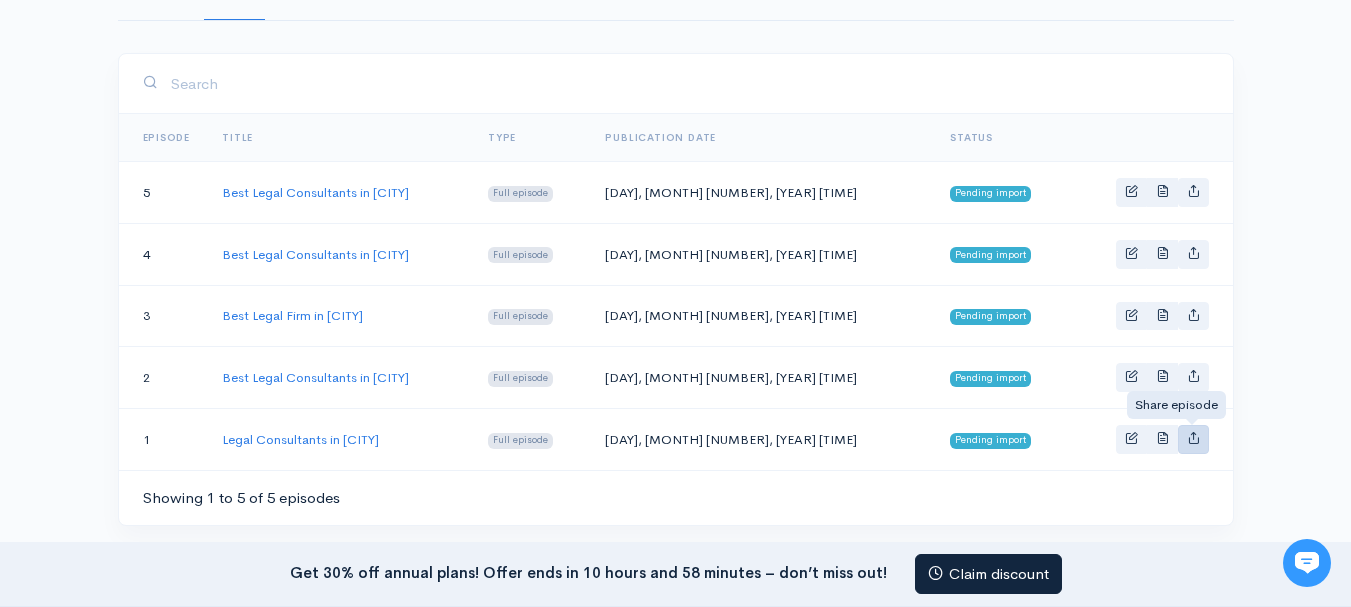 click at bounding box center [1193, 437] 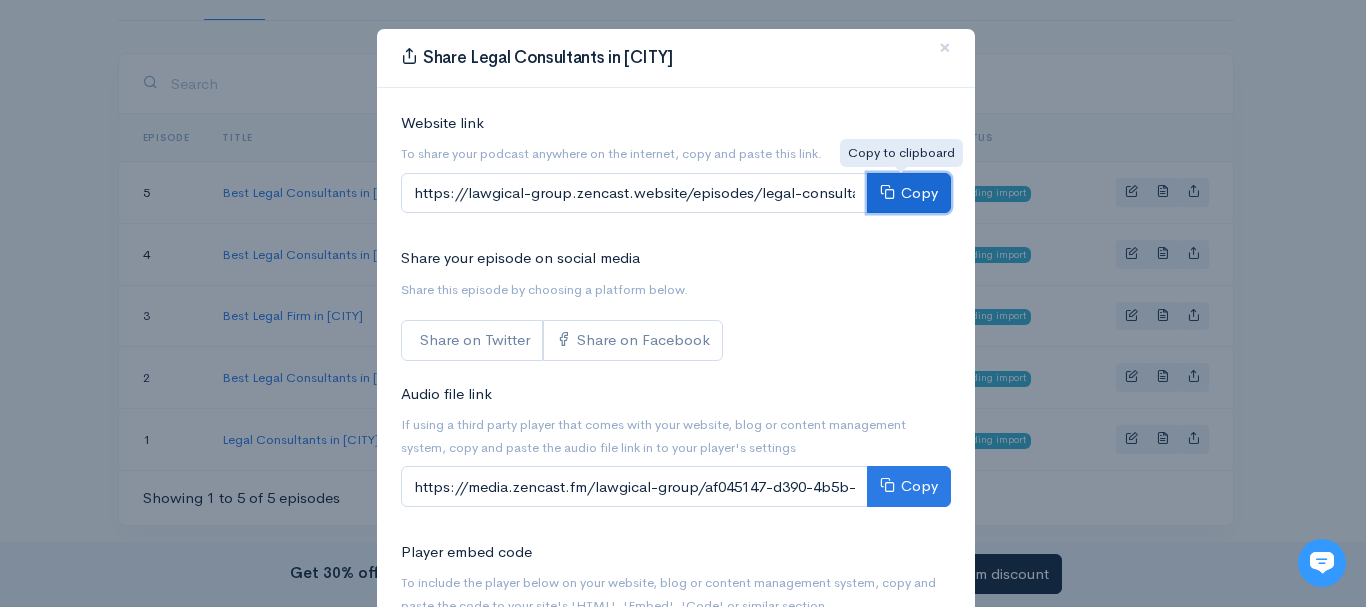 click on "Copy" at bounding box center (909, 193) 